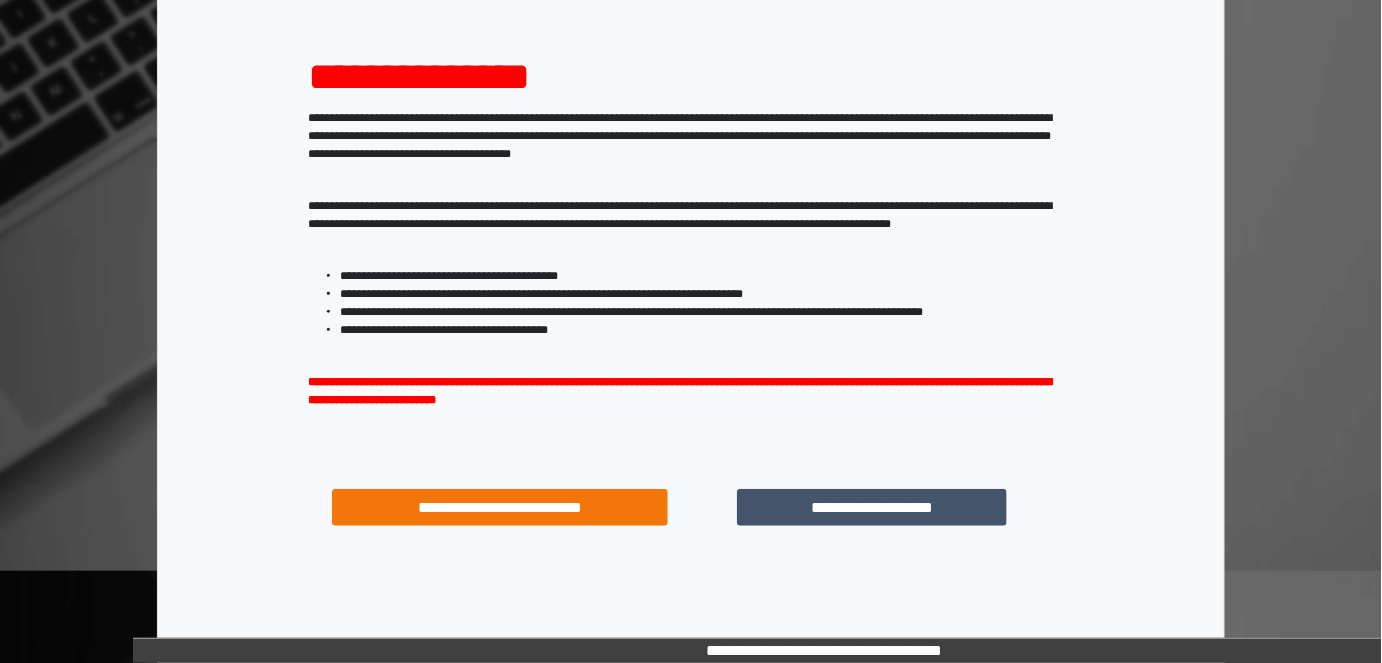 scroll, scrollTop: 264, scrollLeft: 0, axis: vertical 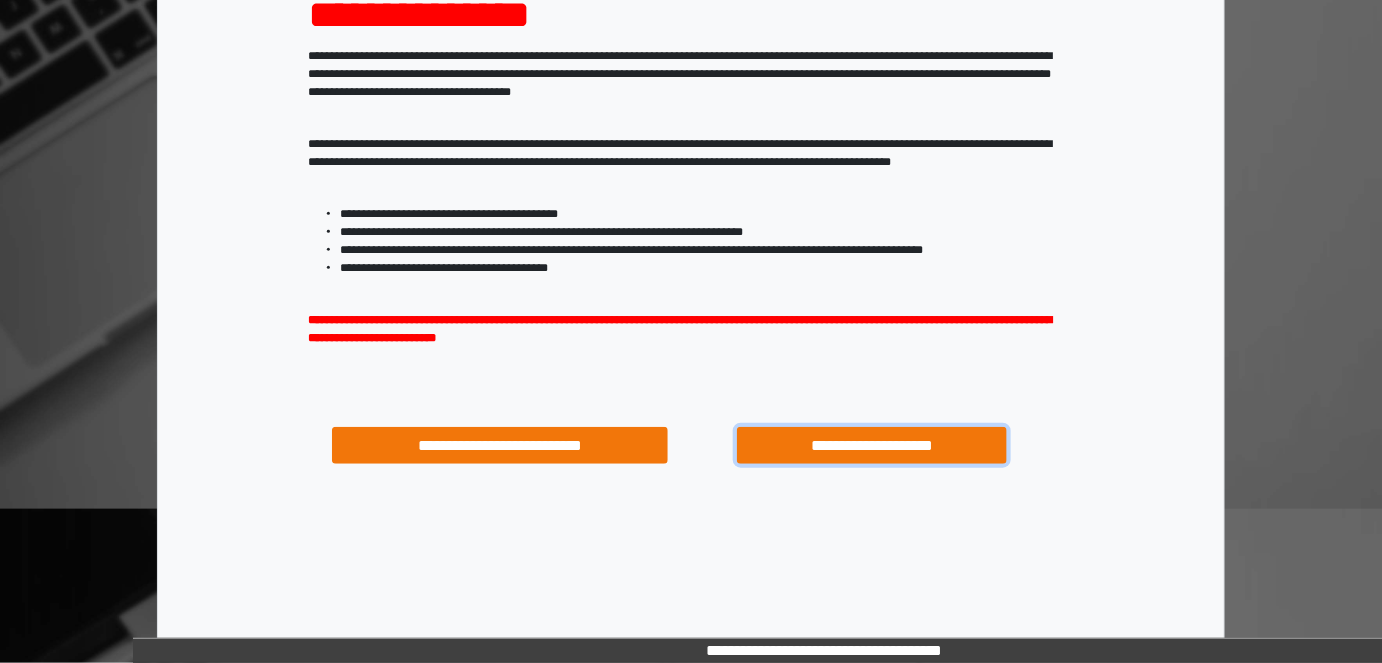 click on "**********" at bounding box center [871, 445] 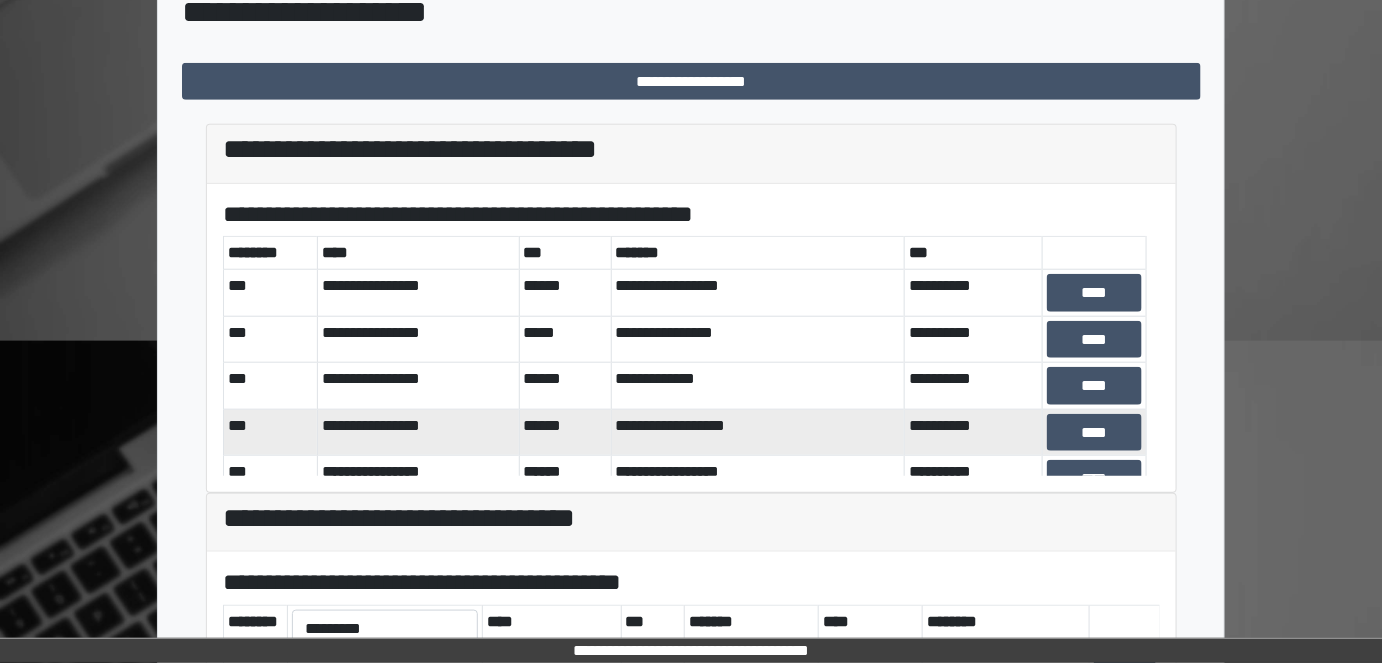 scroll, scrollTop: 454, scrollLeft: 0, axis: vertical 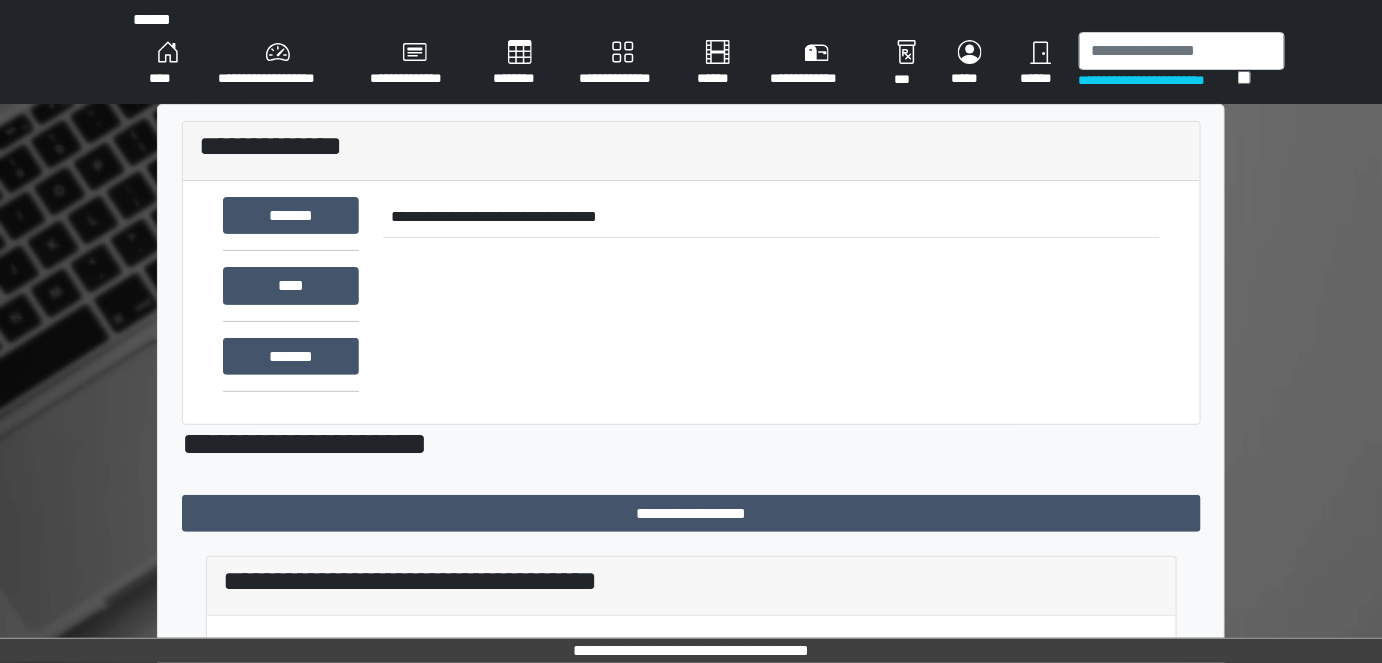click on "**********" at bounding box center [622, 64] 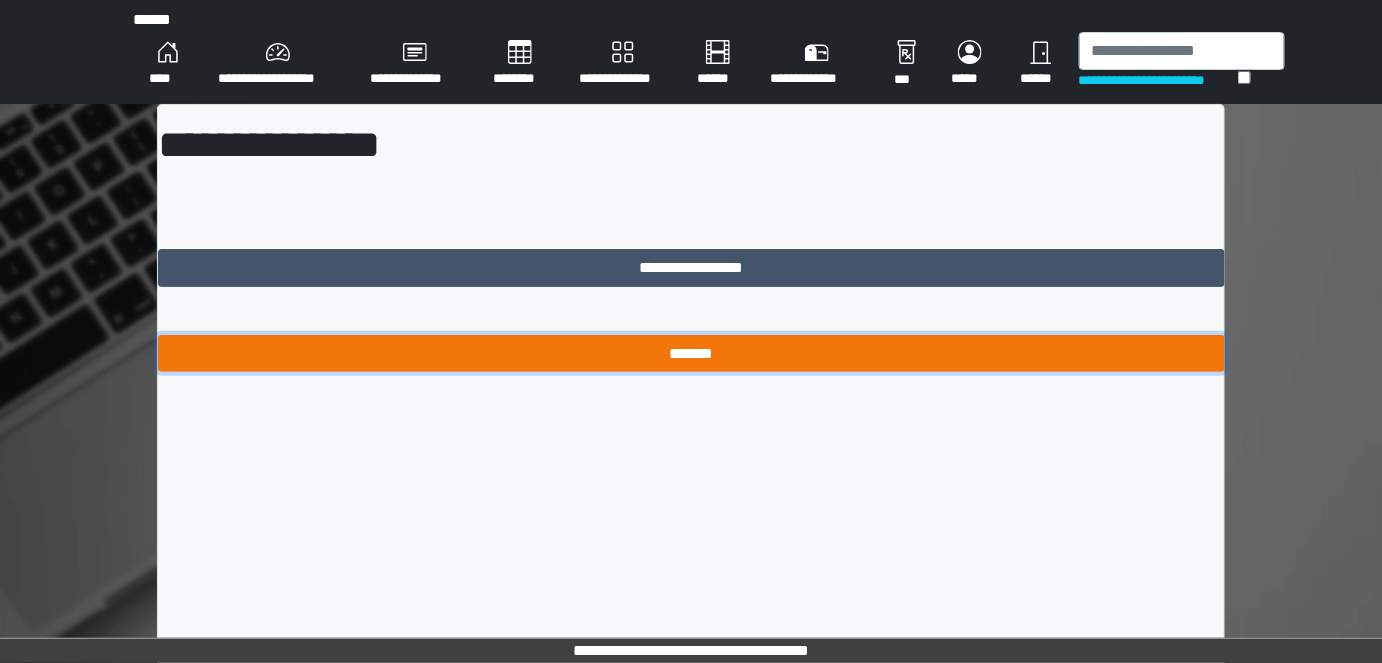 click on "*******" at bounding box center [691, 353] 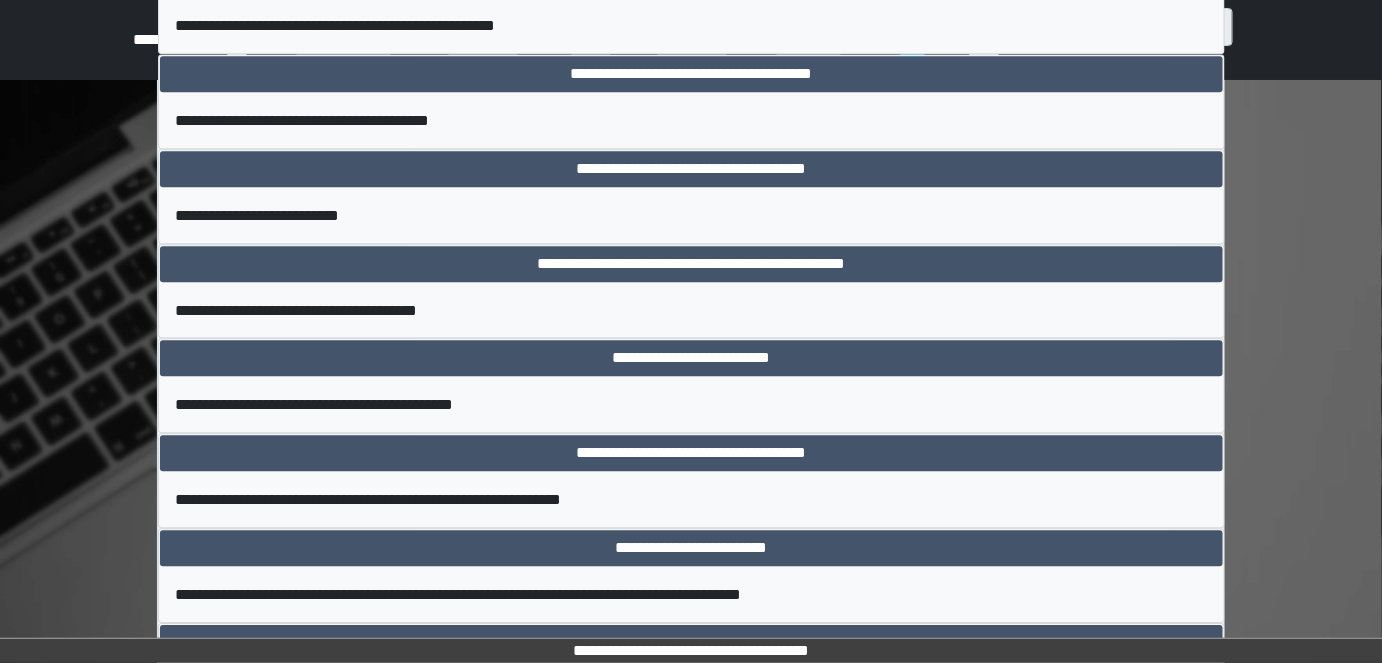 scroll, scrollTop: 1727, scrollLeft: 0, axis: vertical 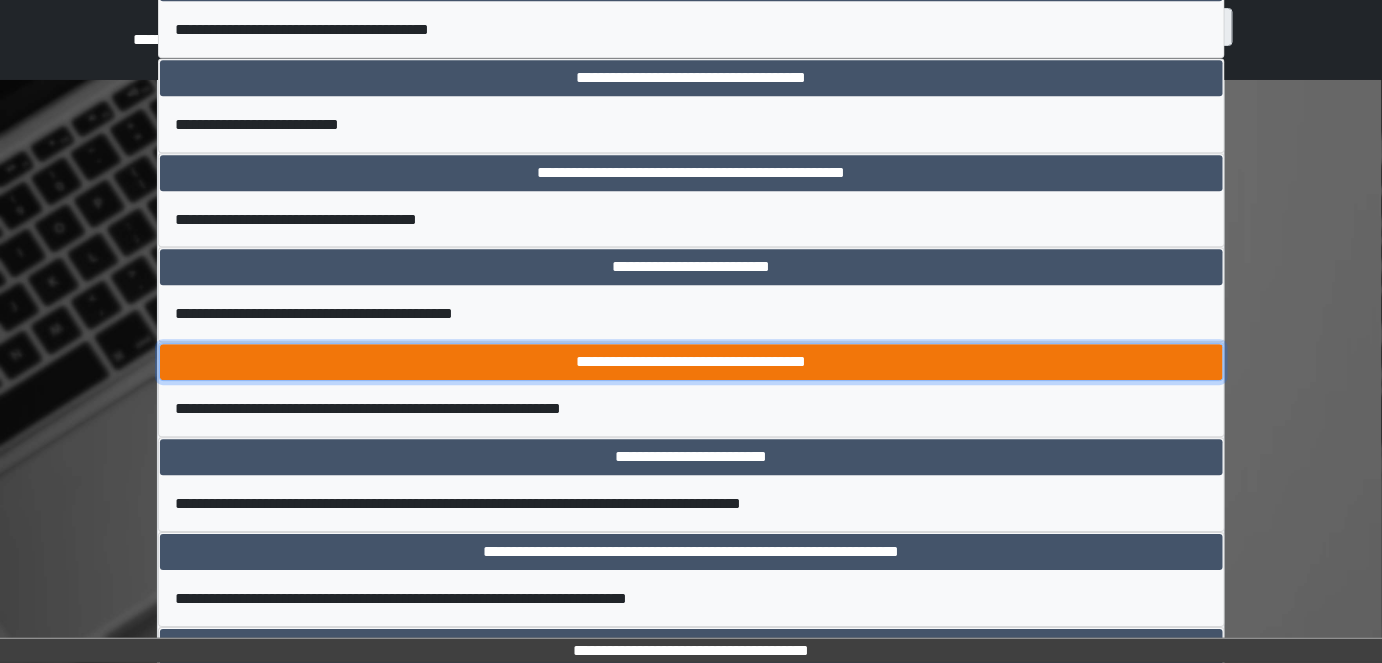 click on "**********" at bounding box center [691, 362] 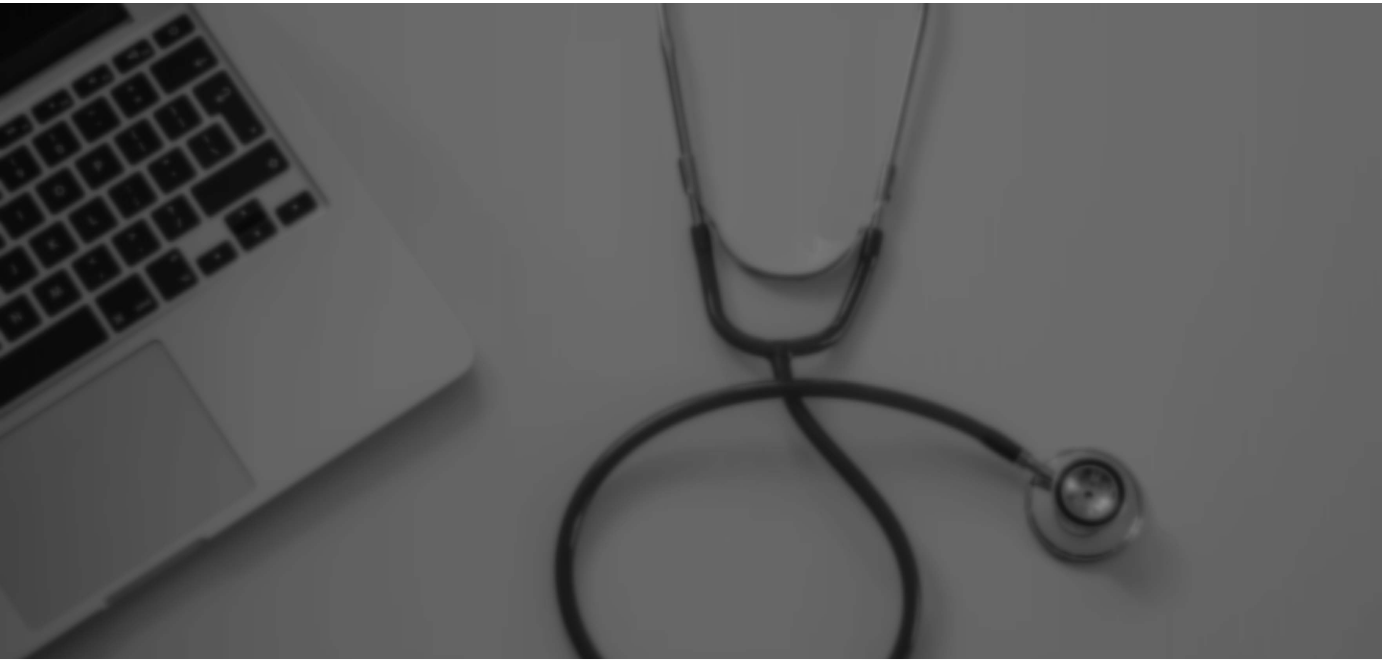 scroll, scrollTop: 0, scrollLeft: 0, axis: both 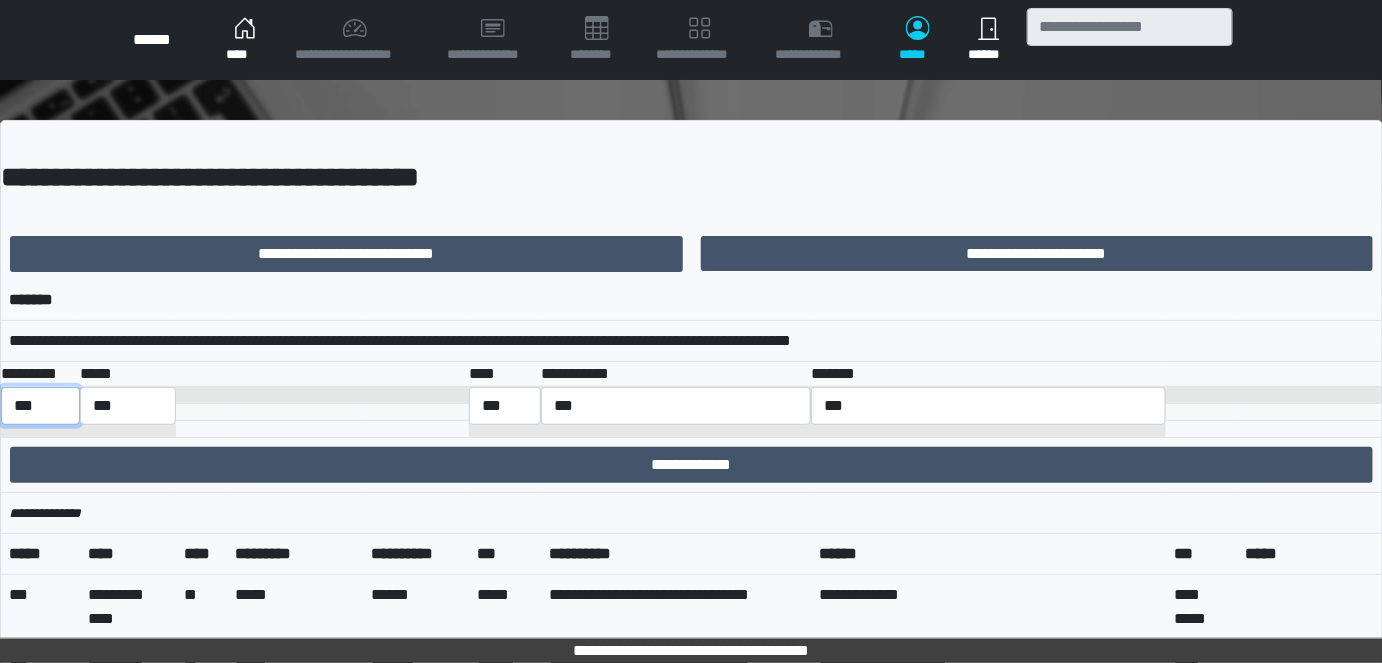 click on "*** *** ******** *** ******** ***** ***" at bounding box center (40, 406) 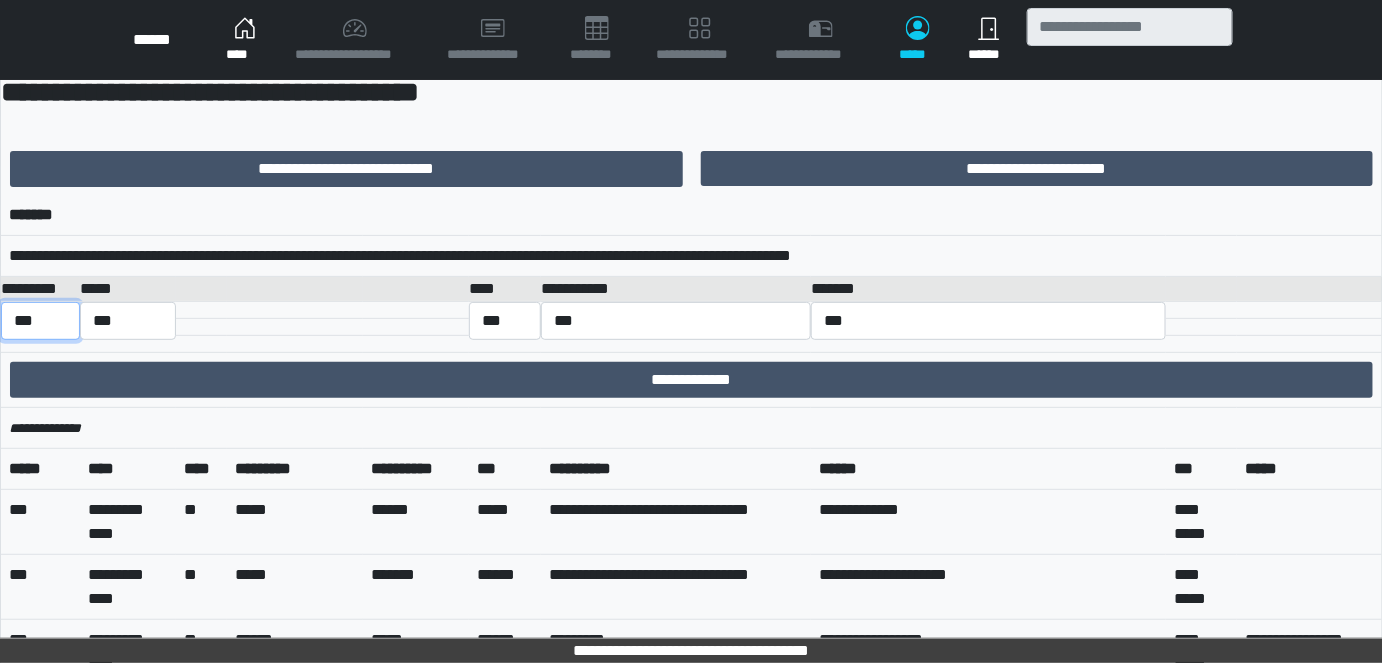 scroll, scrollTop: 181, scrollLeft: 0, axis: vertical 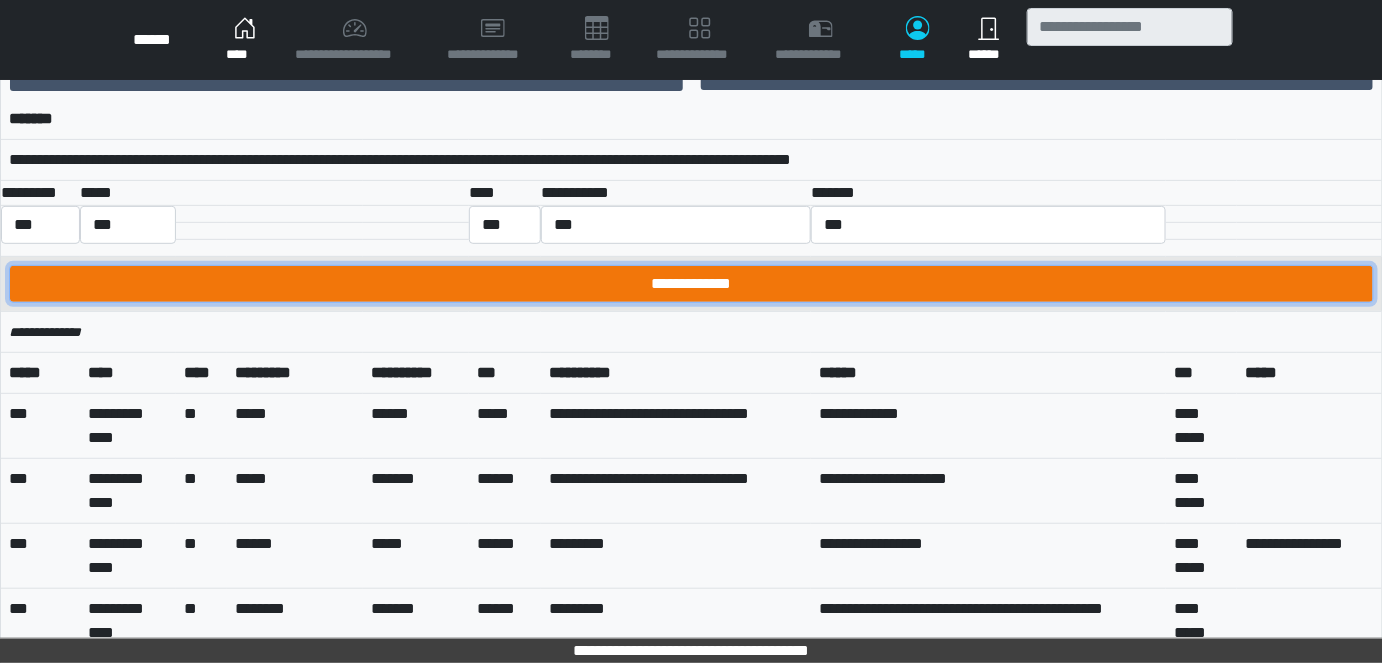 click on "**********" at bounding box center [691, 284] 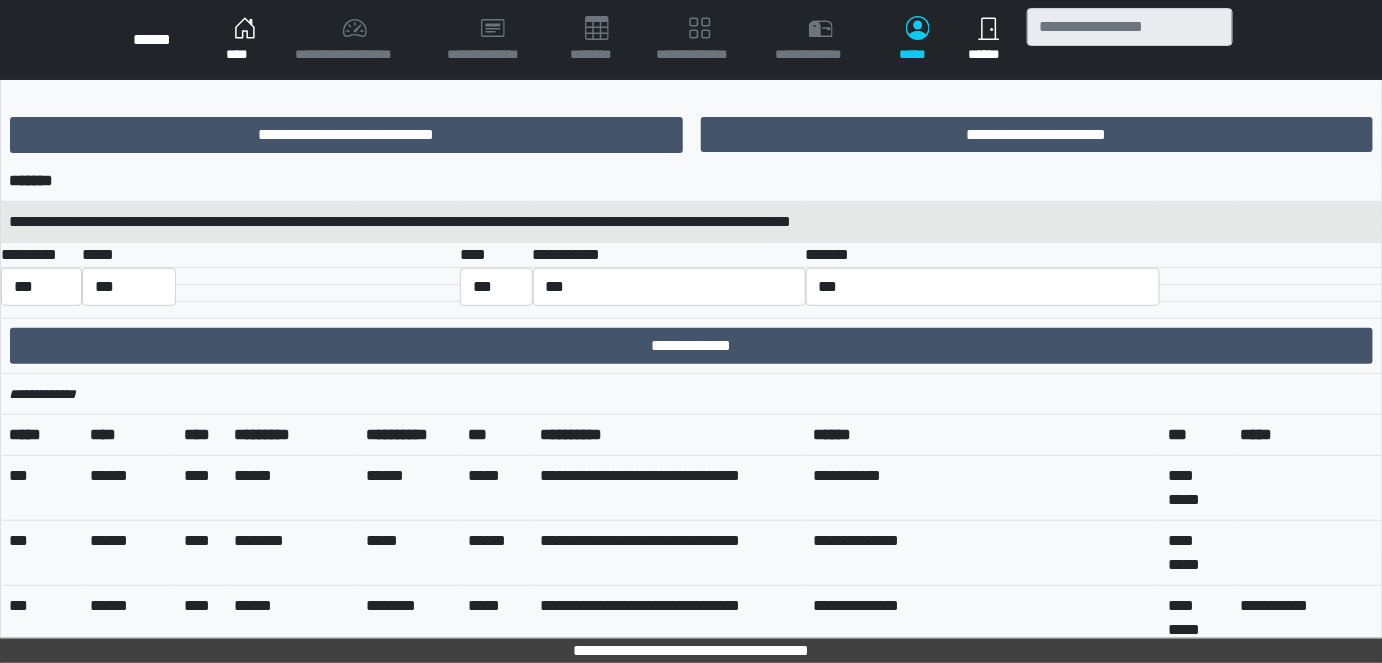 scroll, scrollTop: 0, scrollLeft: 0, axis: both 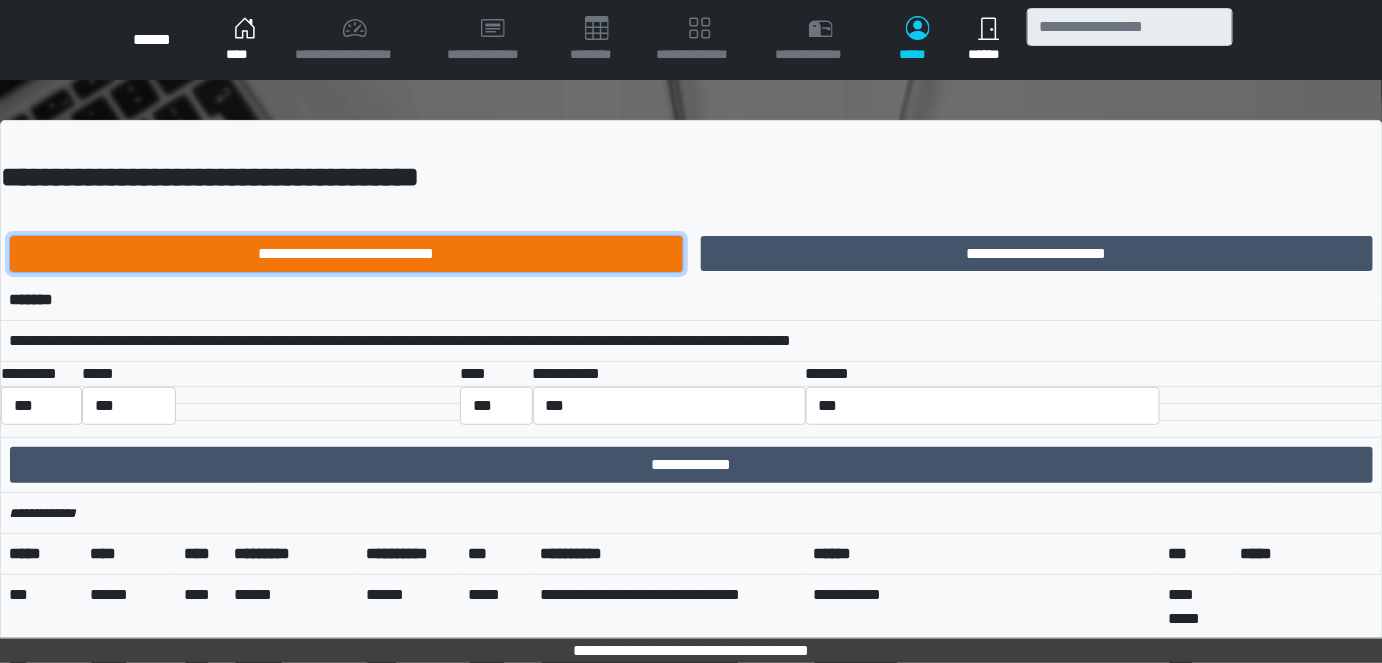 click on "**********" at bounding box center [346, 254] 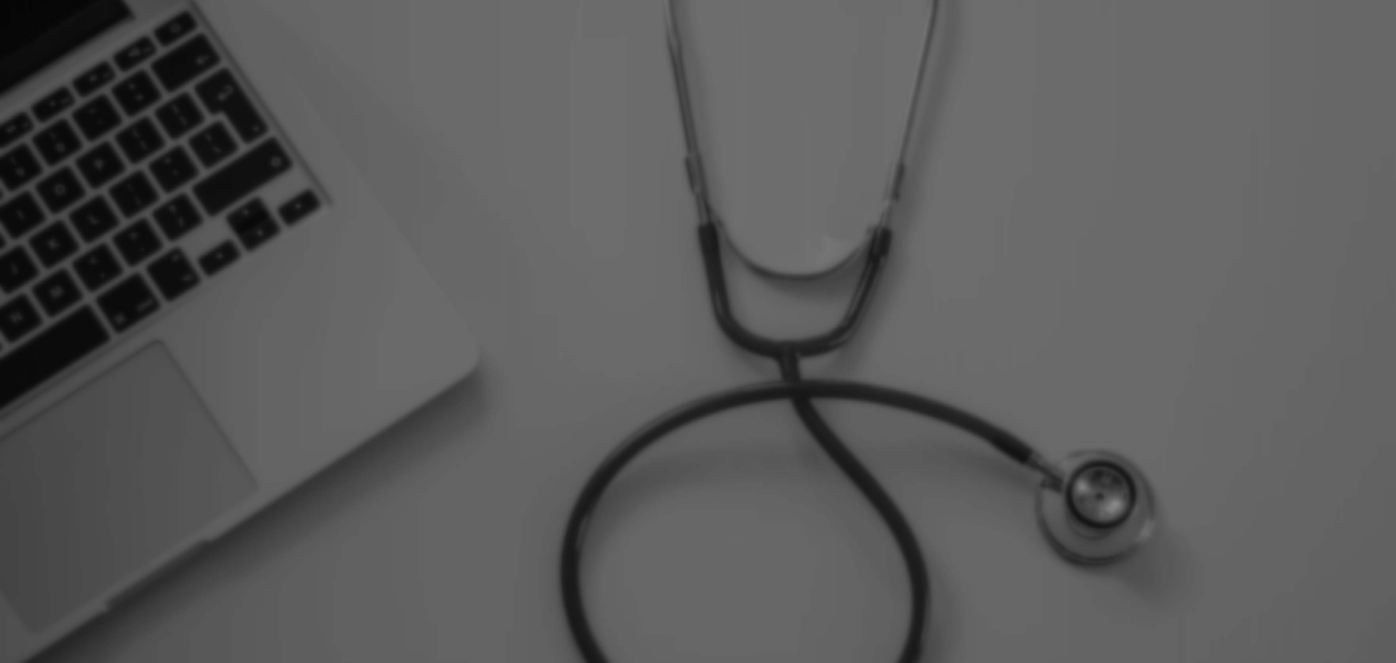 scroll, scrollTop: 0, scrollLeft: 0, axis: both 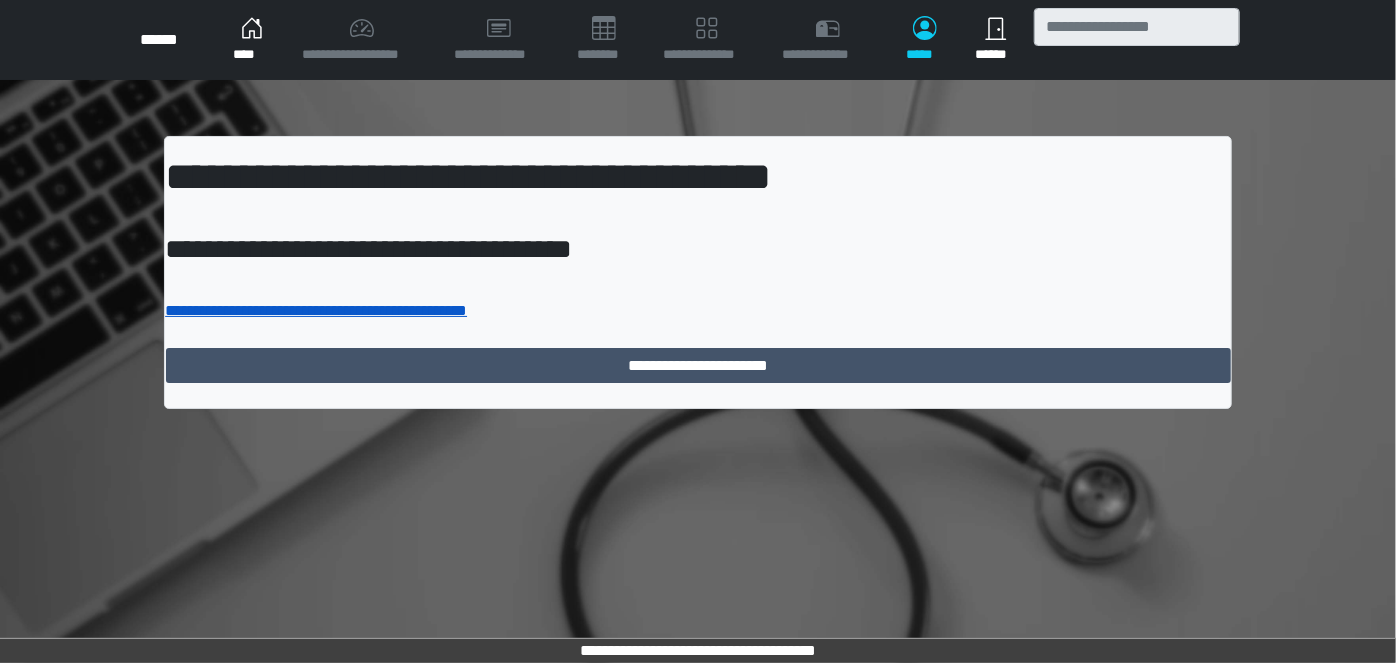 click on "**********" at bounding box center (316, 310) 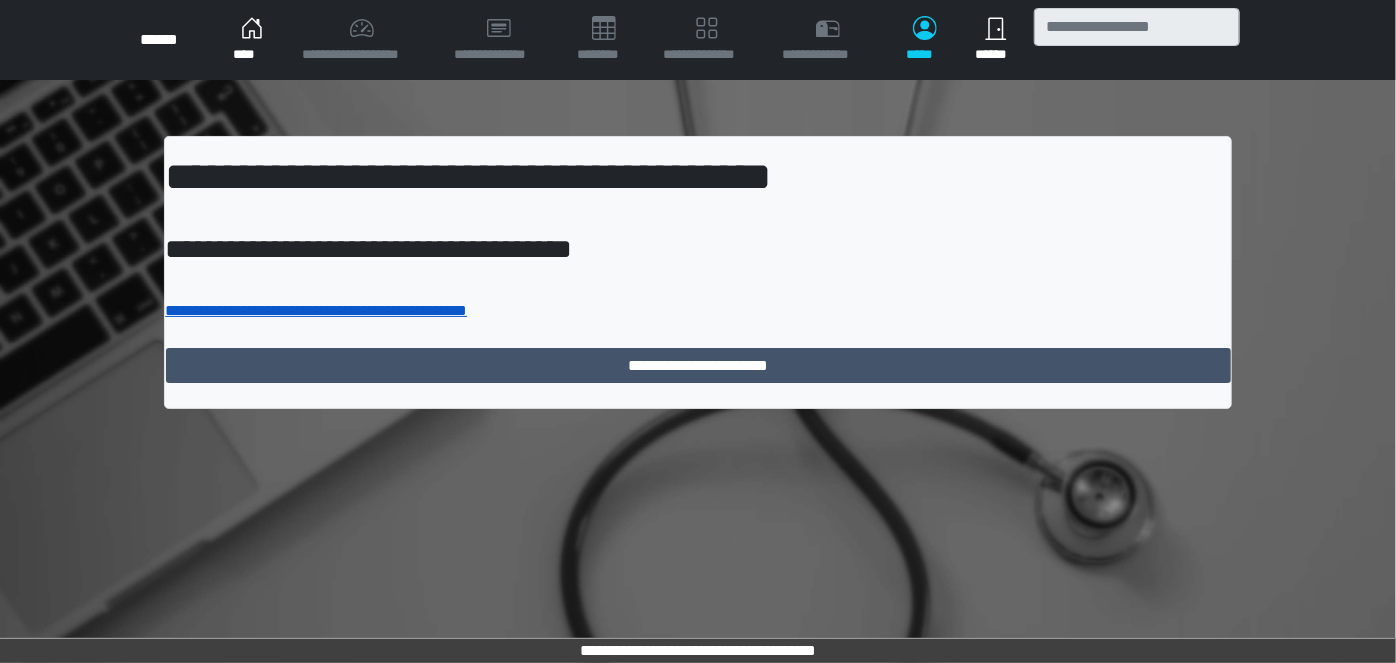 click on "**********" at bounding box center (316, 310) 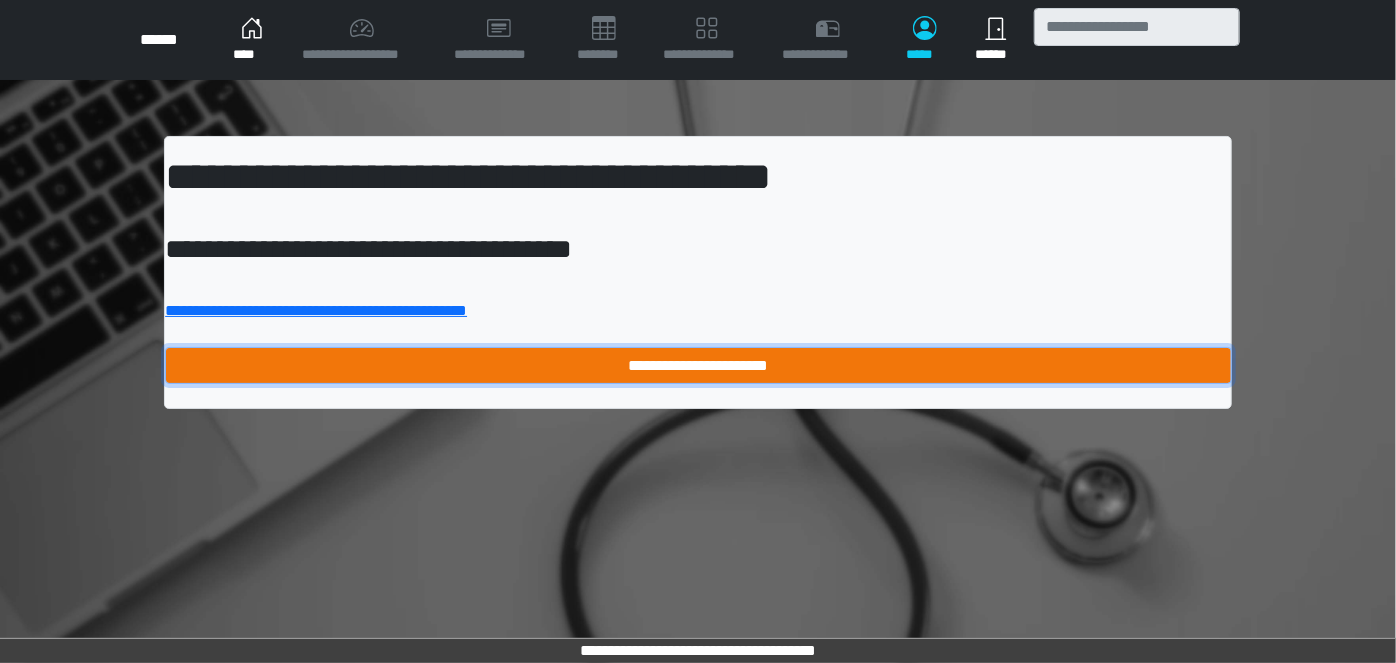 click on "**********" at bounding box center (698, 365) 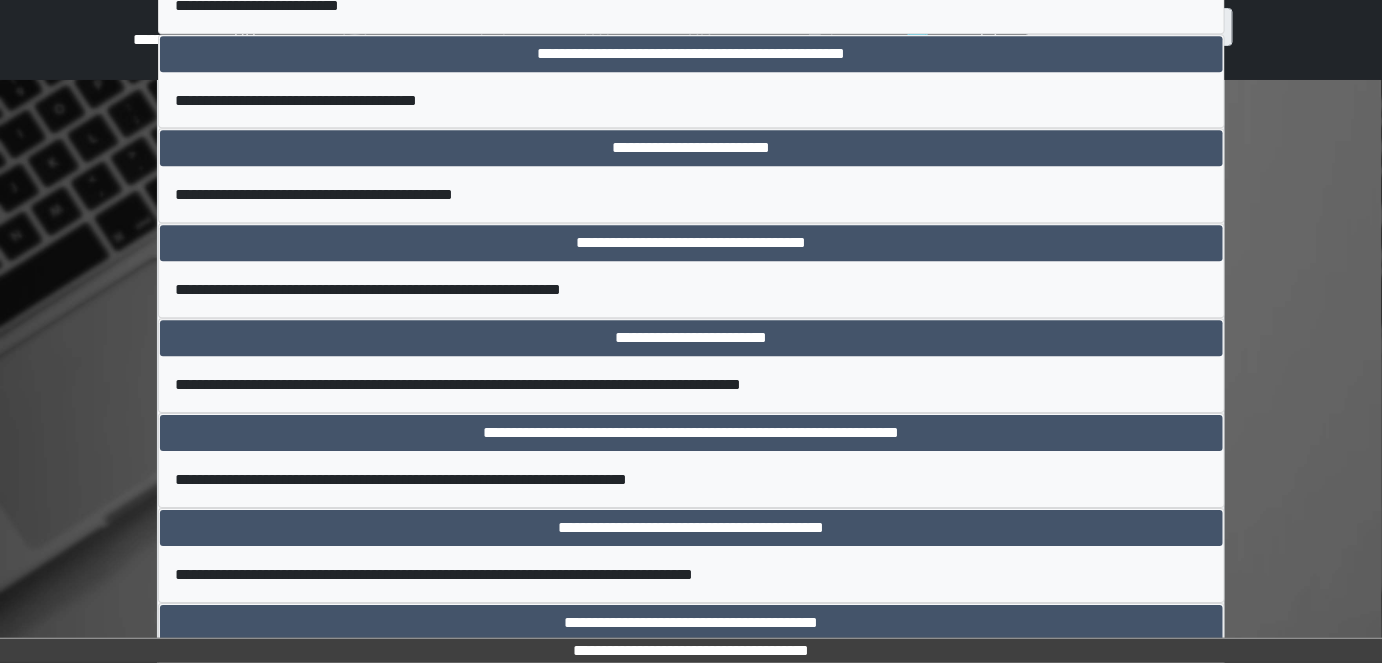 scroll, scrollTop: 1727, scrollLeft: 0, axis: vertical 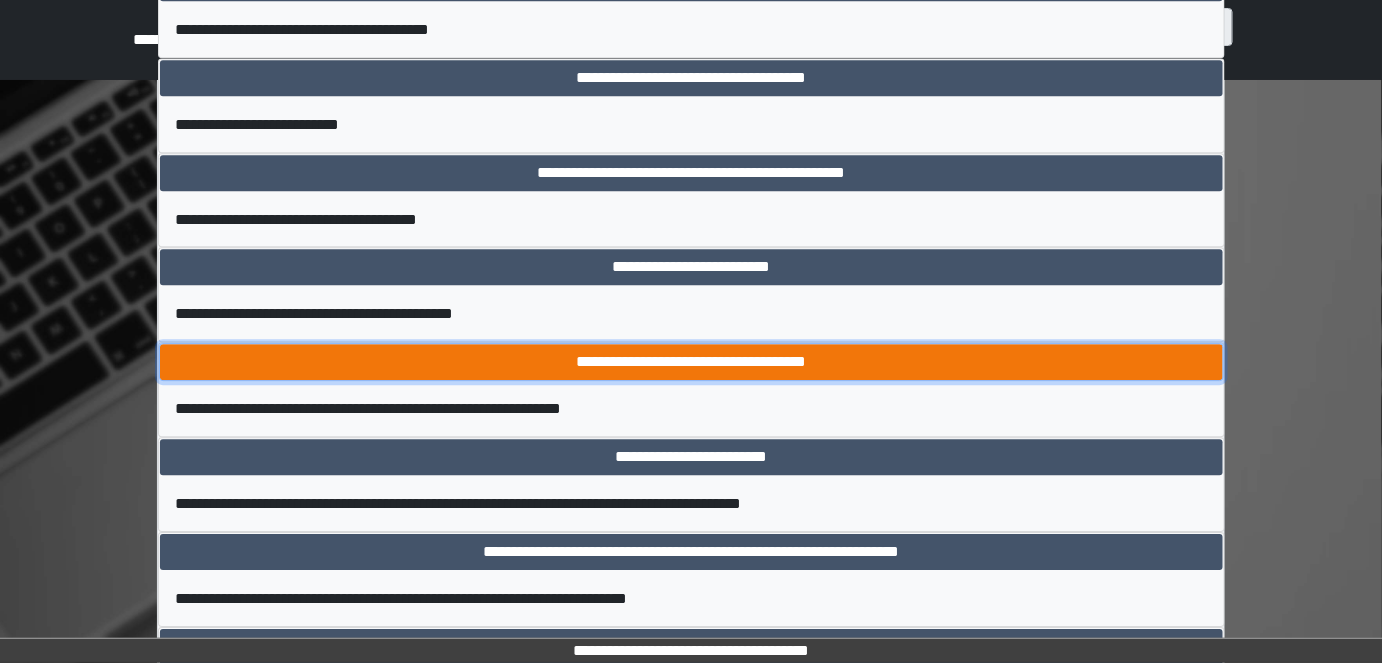 click on "**********" at bounding box center [691, 362] 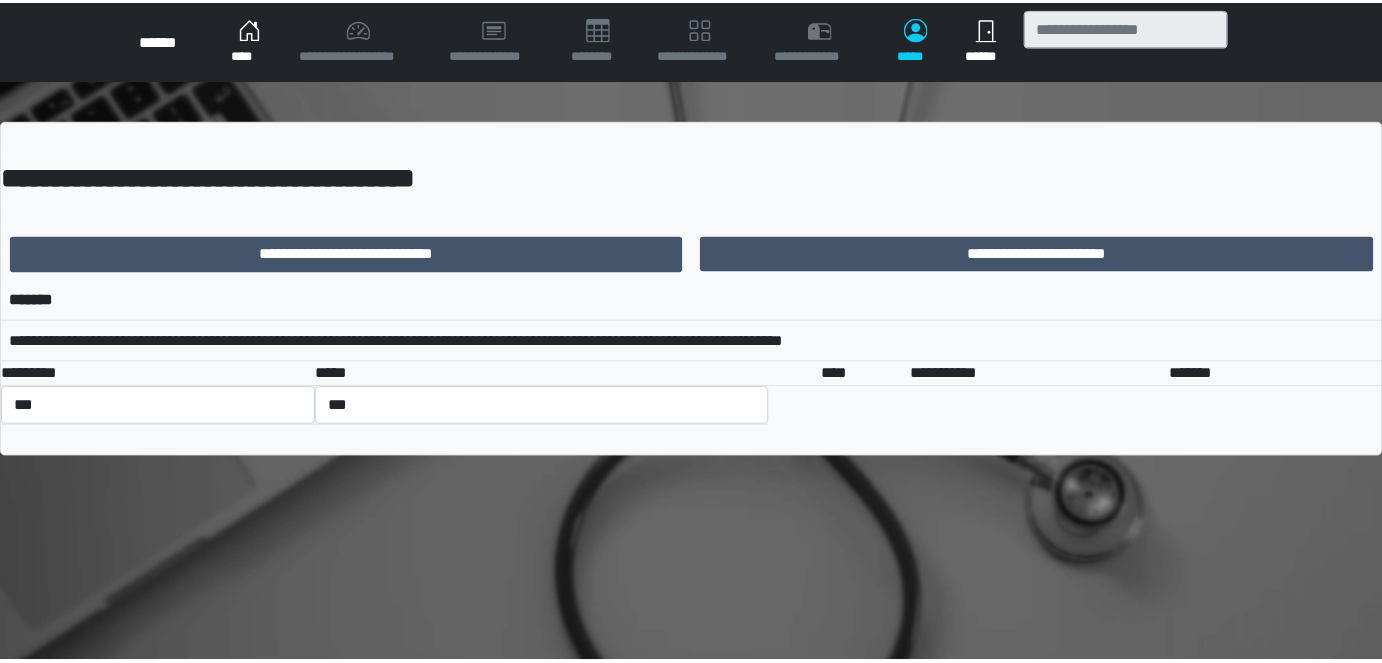 scroll, scrollTop: 0, scrollLeft: 0, axis: both 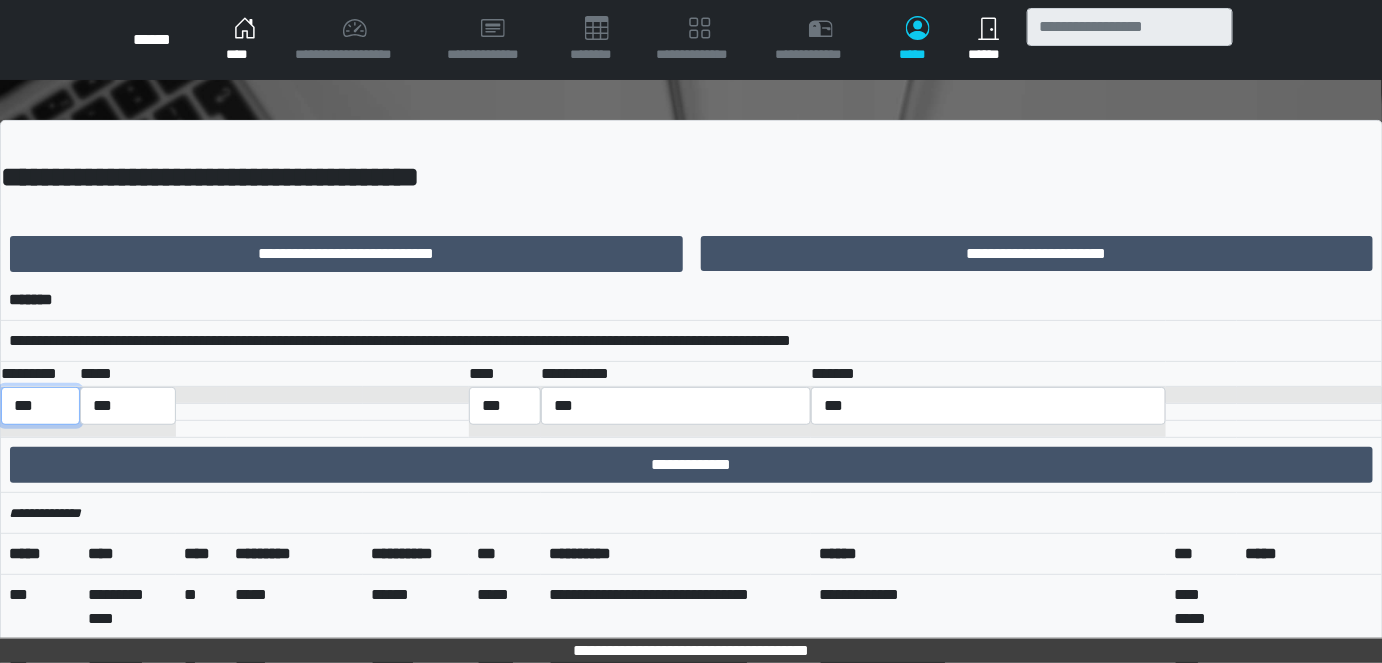 click on "*** *** ******** *** ******** ***** ***" at bounding box center [40, 406] 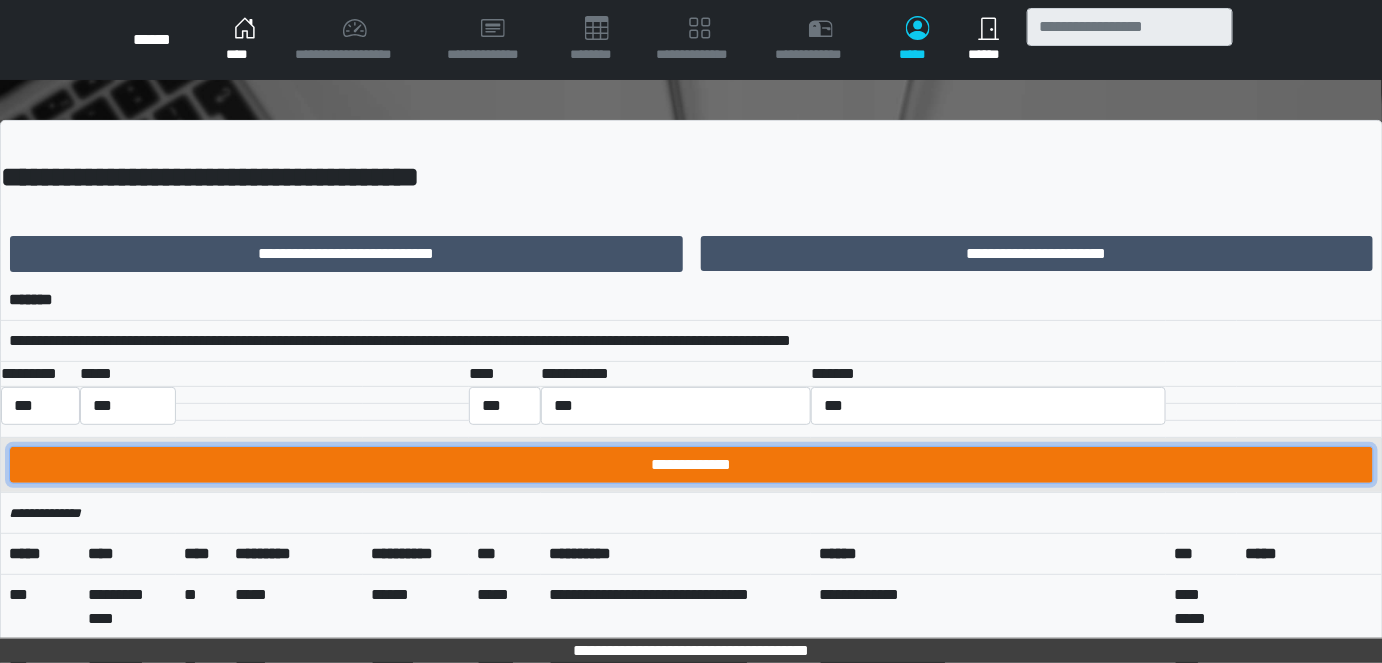 click on "**********" at bounding box center [691, 465] 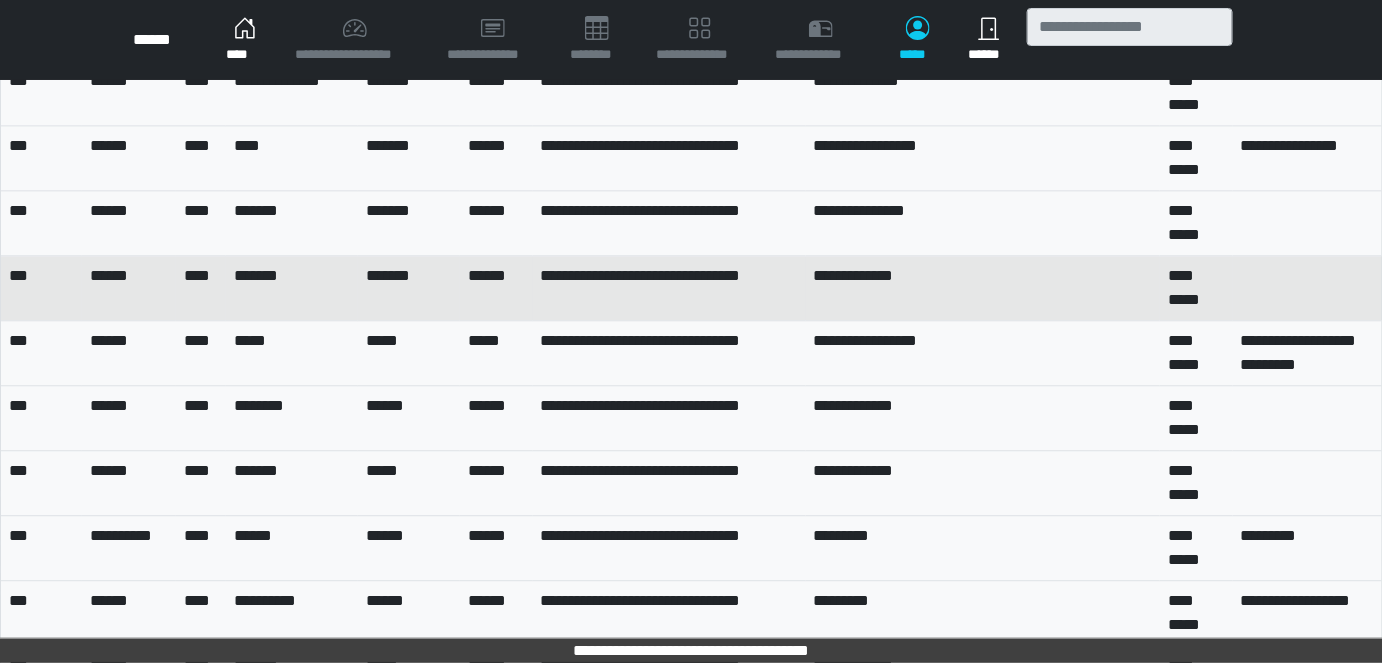 scroll, scrollTop: 1333, scrollLeft: 0, axis: vertical 